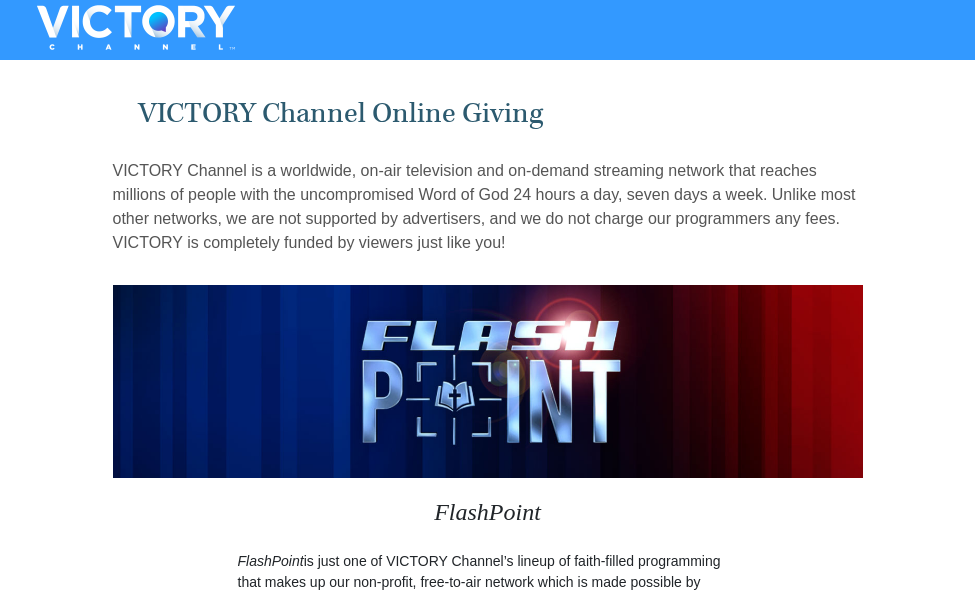 scroll, scrollTop: 400, scrollLeft: 0, axis: vertical 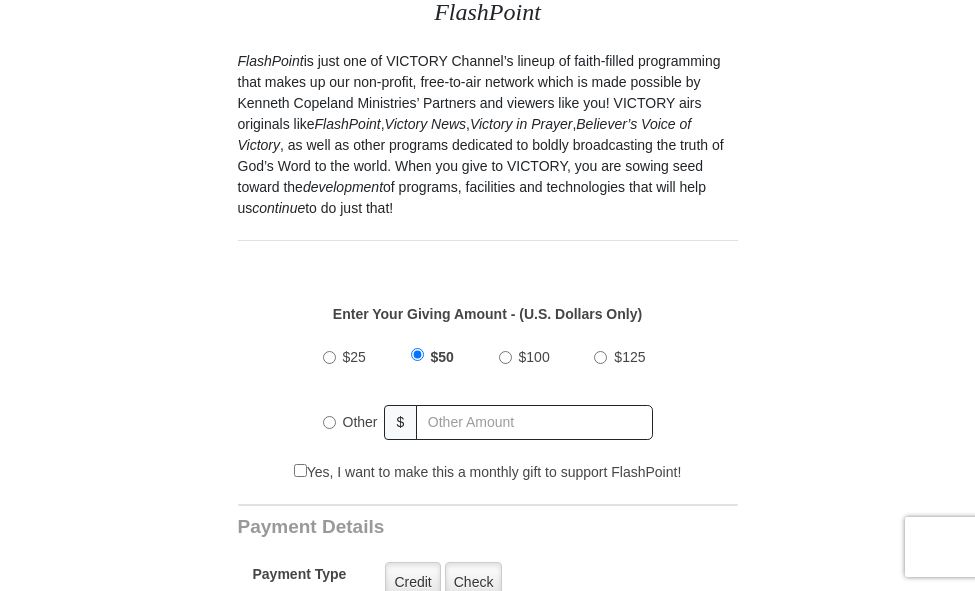 click on "$100" at bounding box center (505, 357) 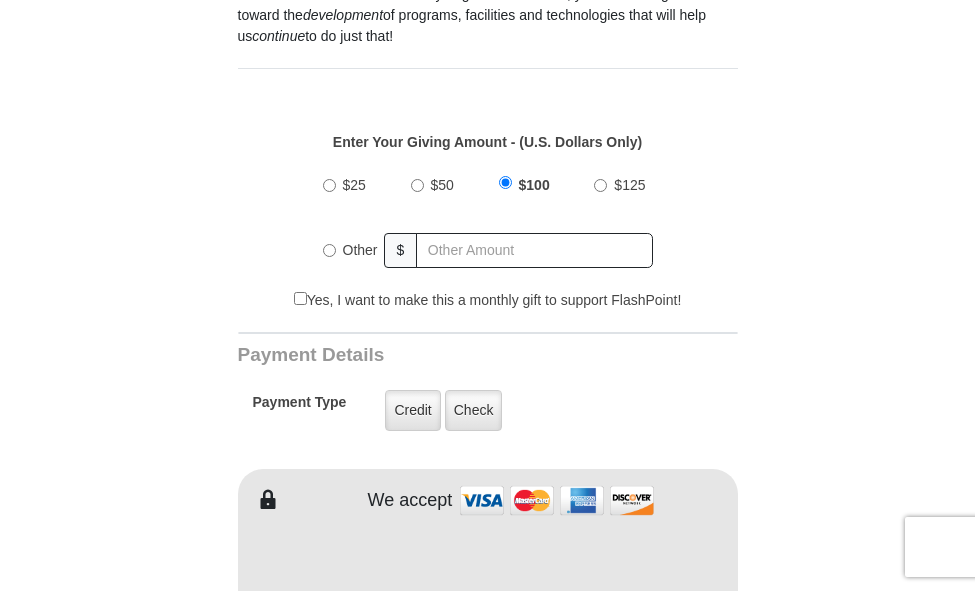 scroll, scrollTop: 700, scrollLeft: 0, axis: vertical 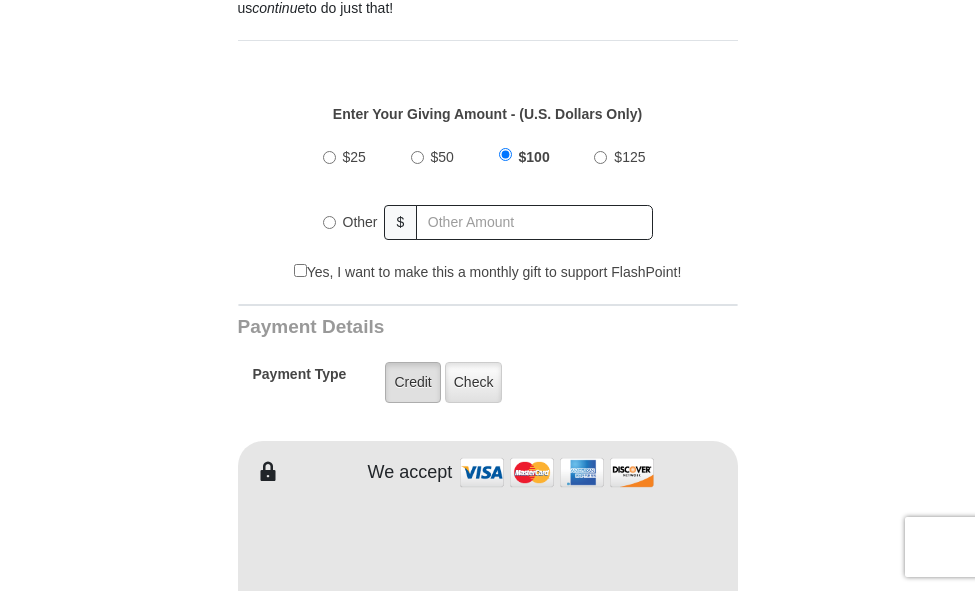 click on "Credit" at bounding box center (412, 382) 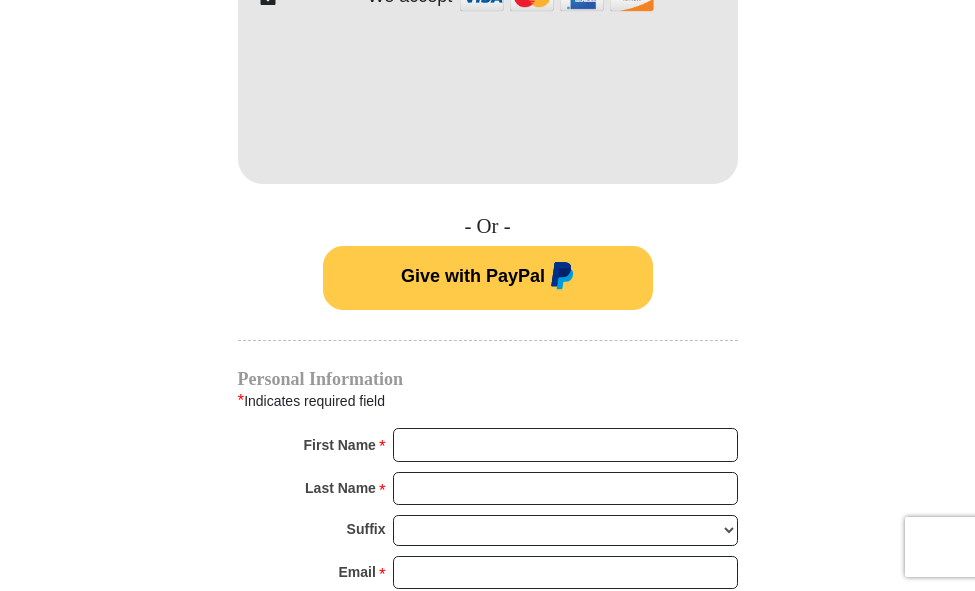 scroll, scrollTop: 1200, scrollLeft: 0, axis: vertical 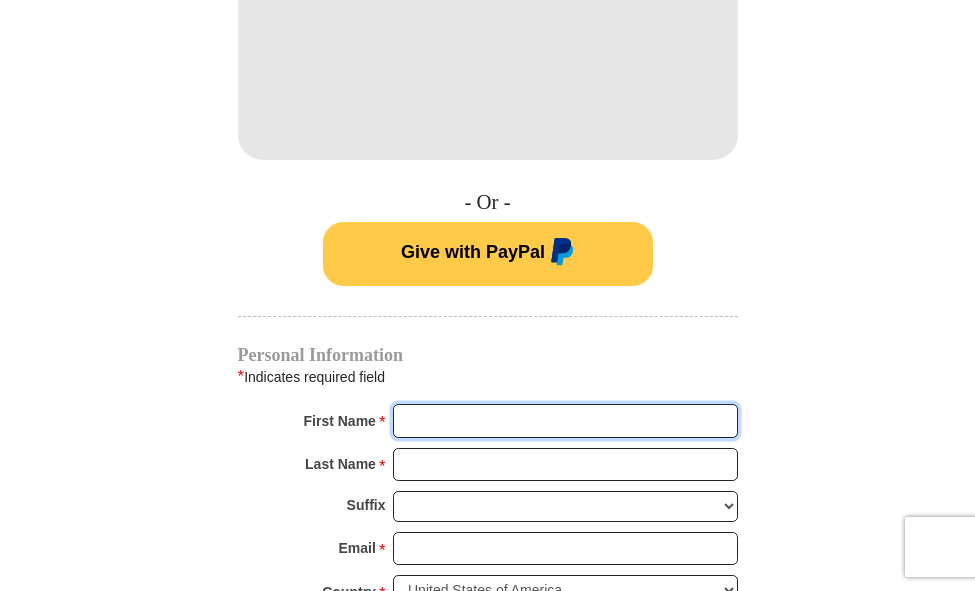 click on "First Name
*" at bounding box center (565, 421) 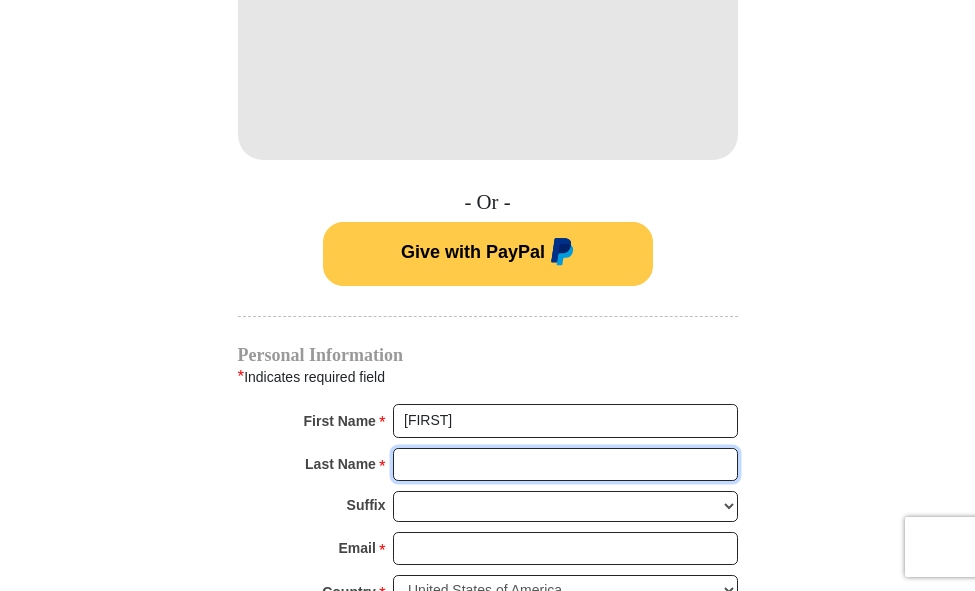 click on "Last Name
*" at bounding box center (565, 465) 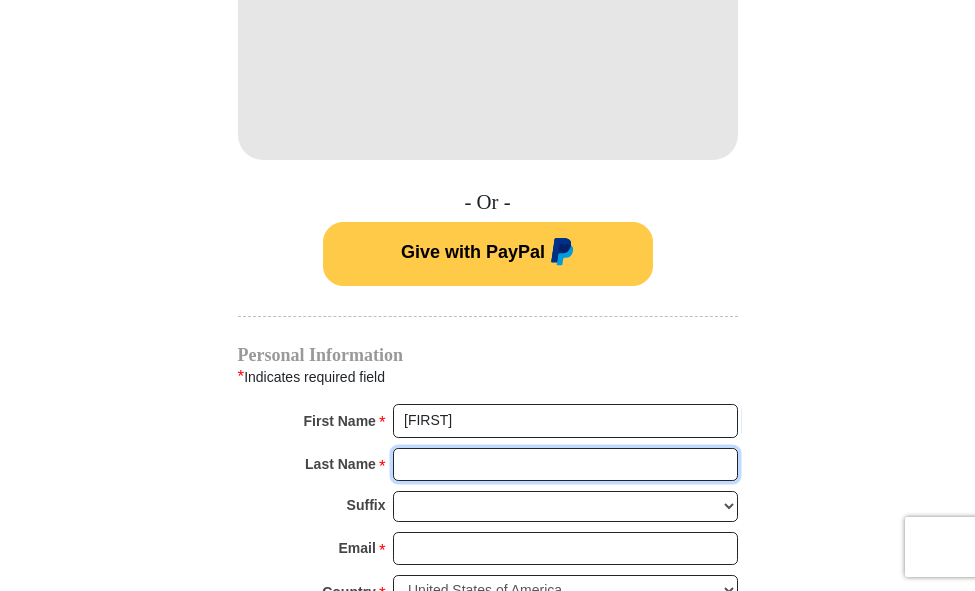 type on "scott" 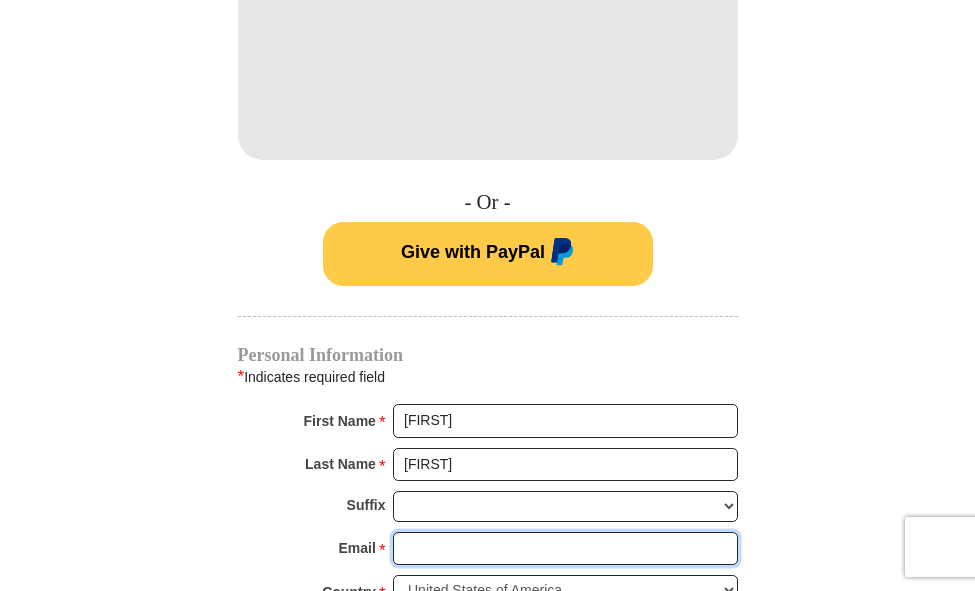 click on "Email
*" at bounding box center (565, 549) 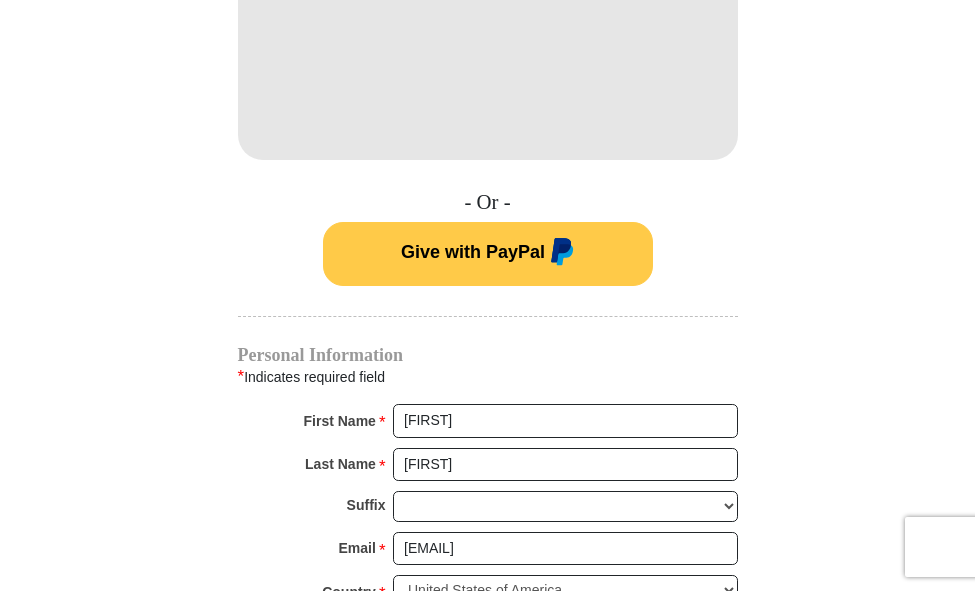 type on "1172 SE 750 Road" 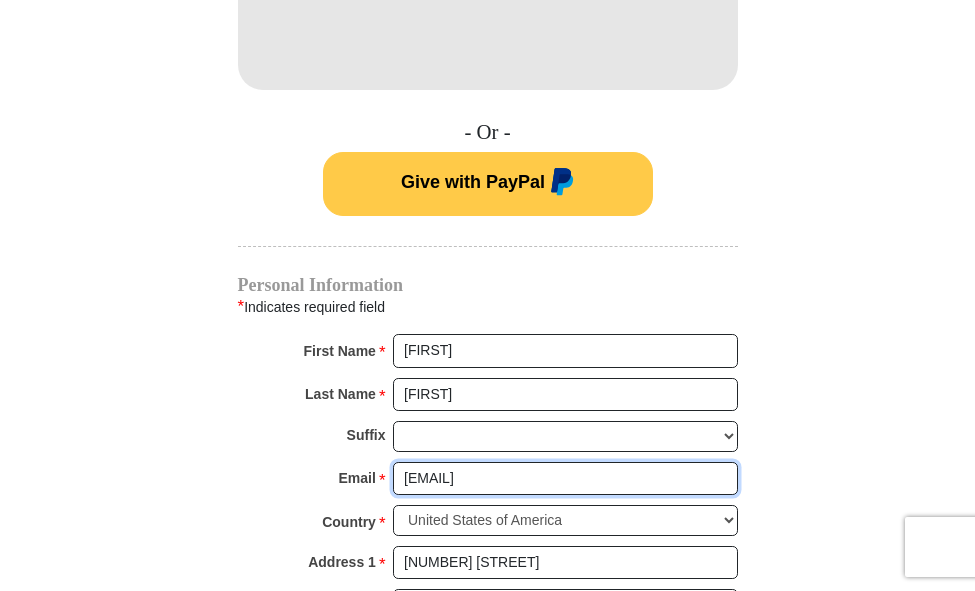 scroll, scrollTop: 1400, scrollLeft: 0, axis: vertical 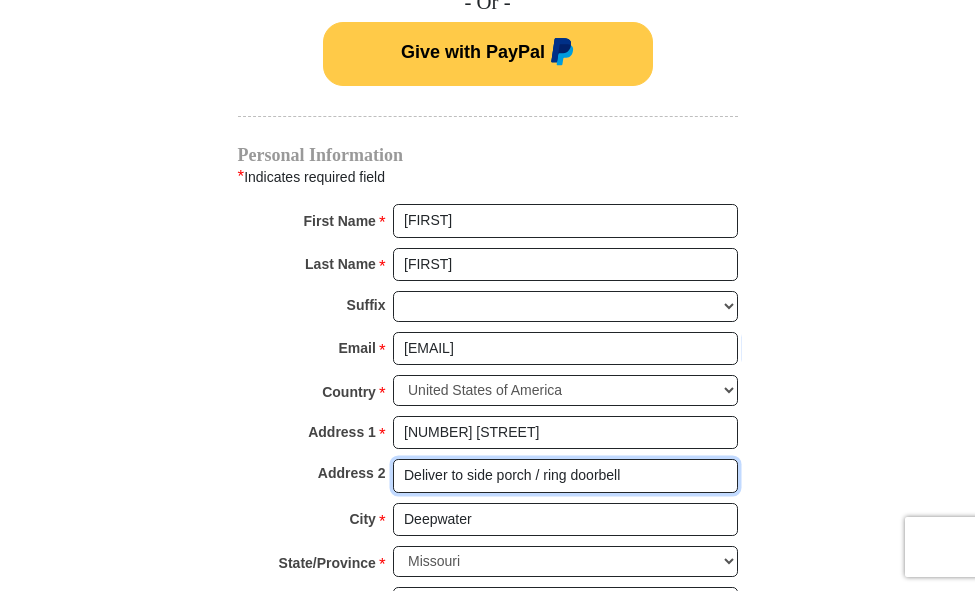 drag, startPoint x: 630, startPoint y: 473, endPoint x: 323, endPoint y: 471, distance: 307.0065 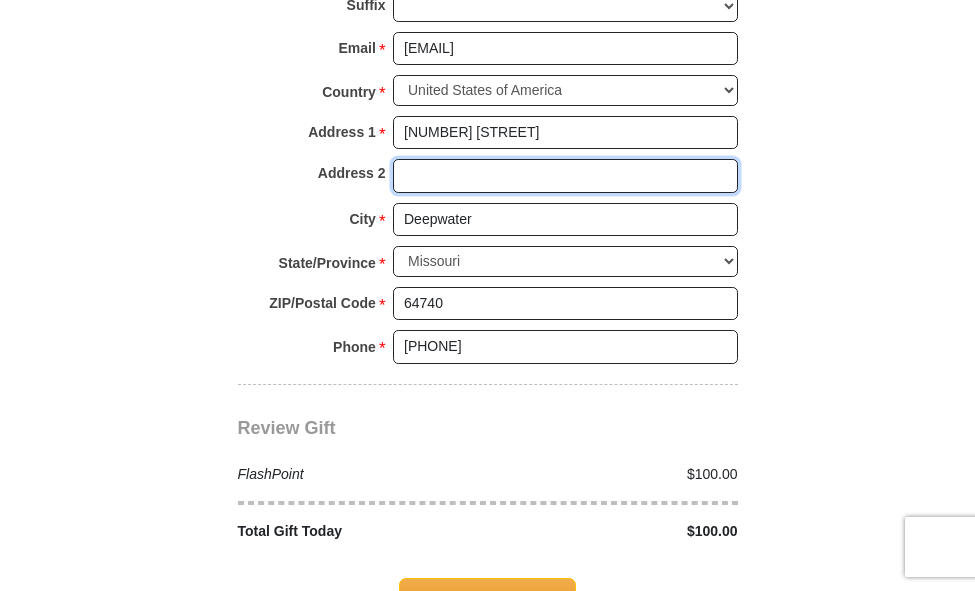 scroll, scrollTop: 1800, scrollLeft: 0, axis: vertical 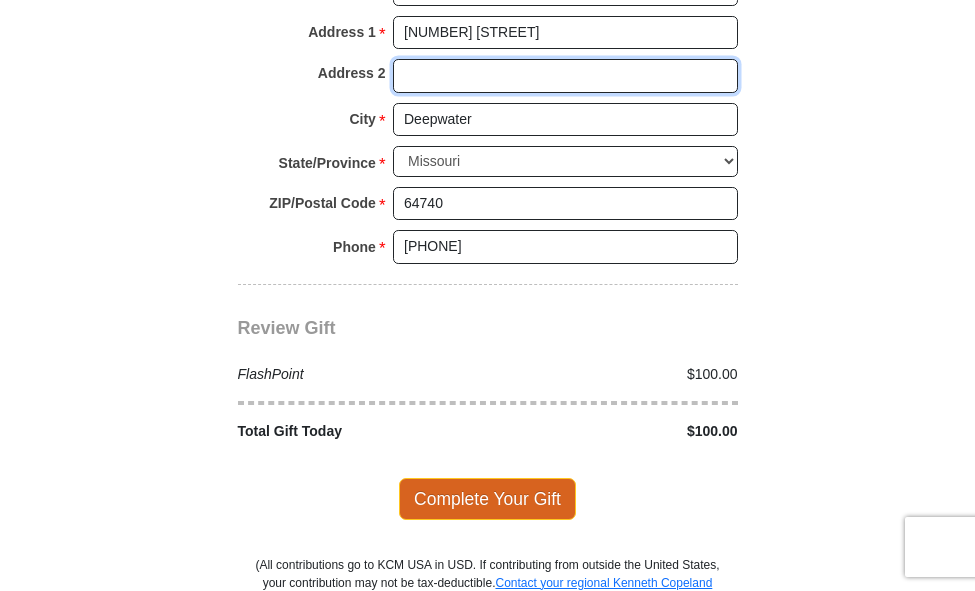 type 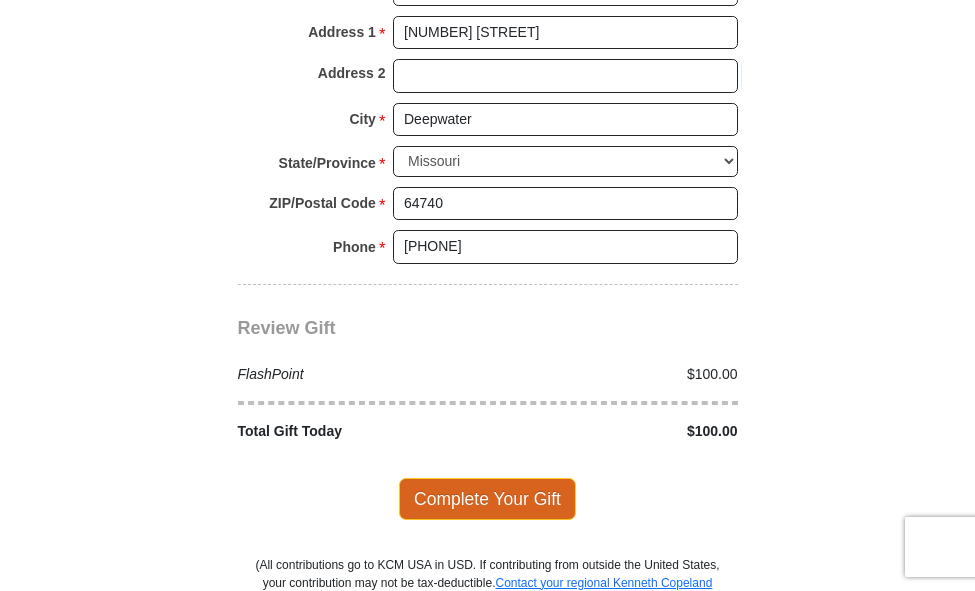 click on "Complete Your Gift" at bounding box center [487, 499] 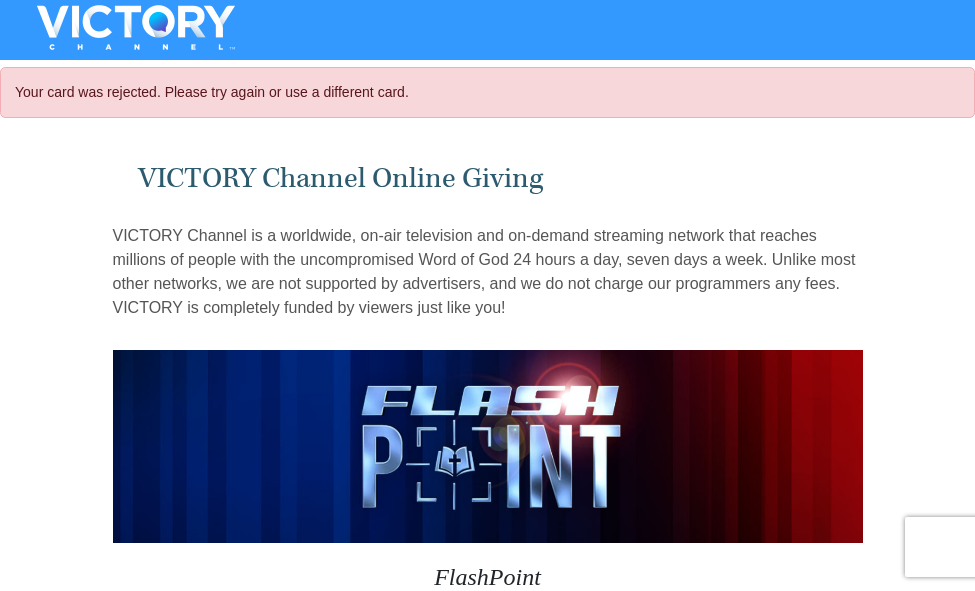 select on "[STATE]" 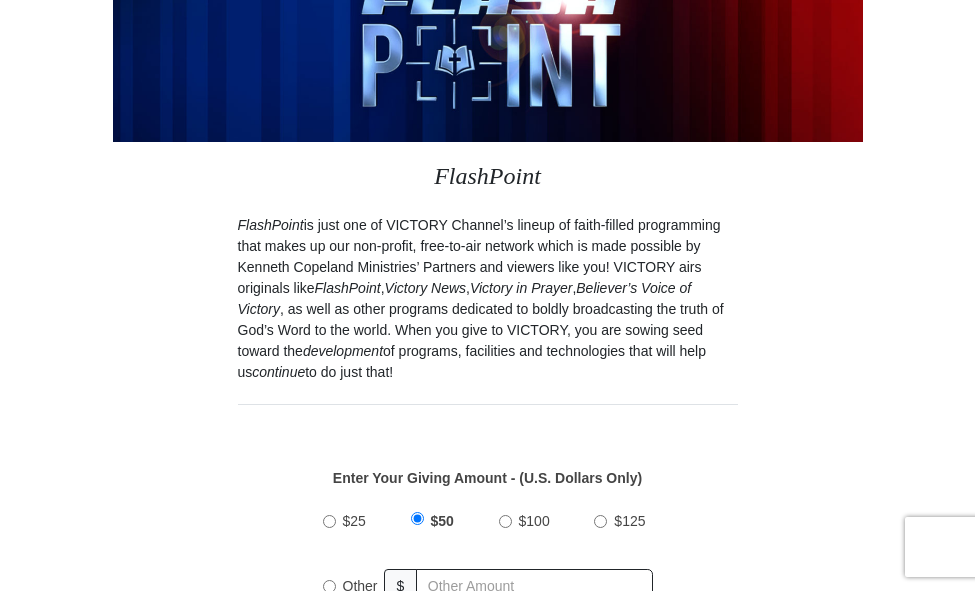 scroll, scrollTop: 600, scrollLeft: 0, axis: vertical 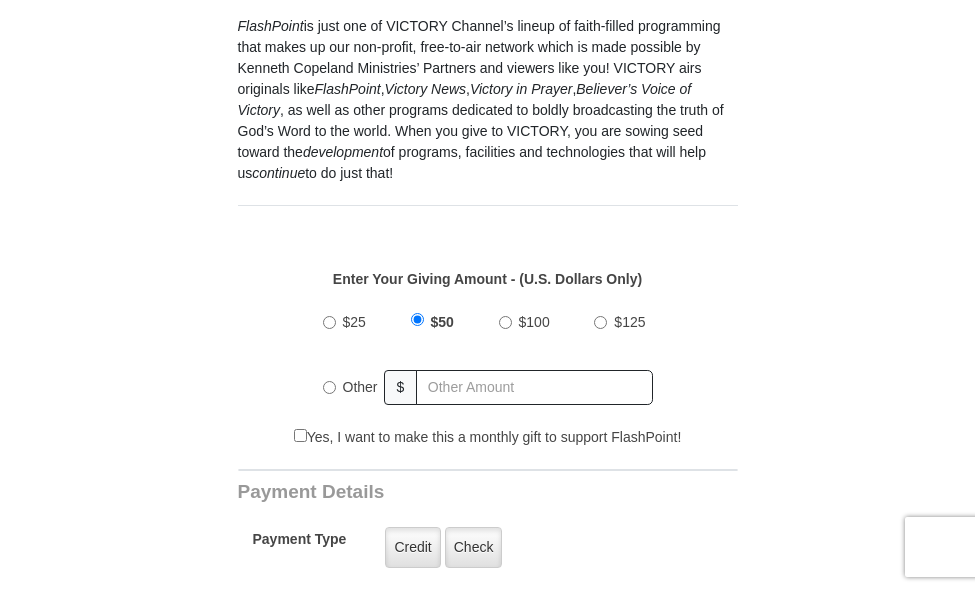 click on "$100" at bounding box center (505, 322) 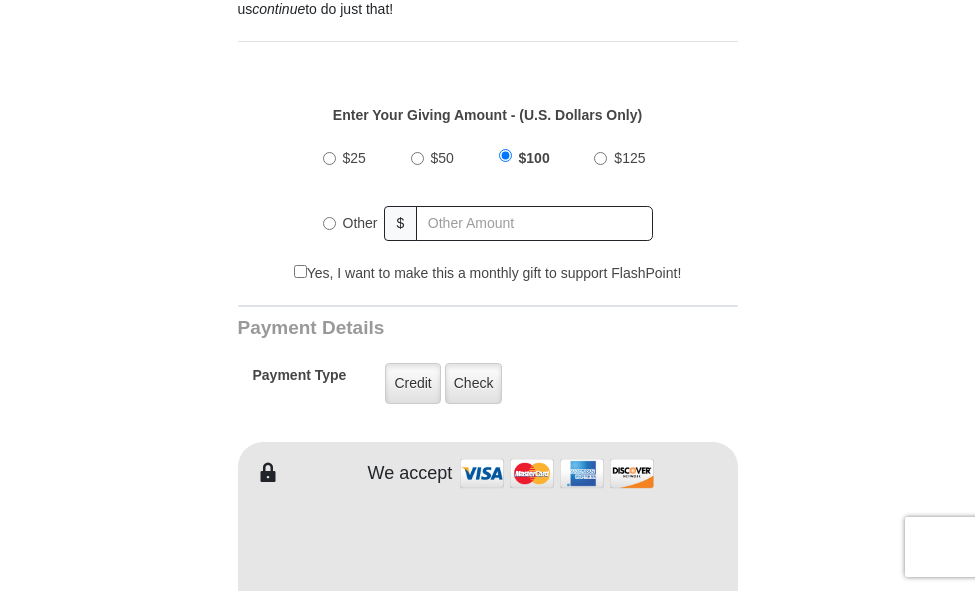 scroll, scrollTop: 800, scrollLeft: 0, axis: vertical 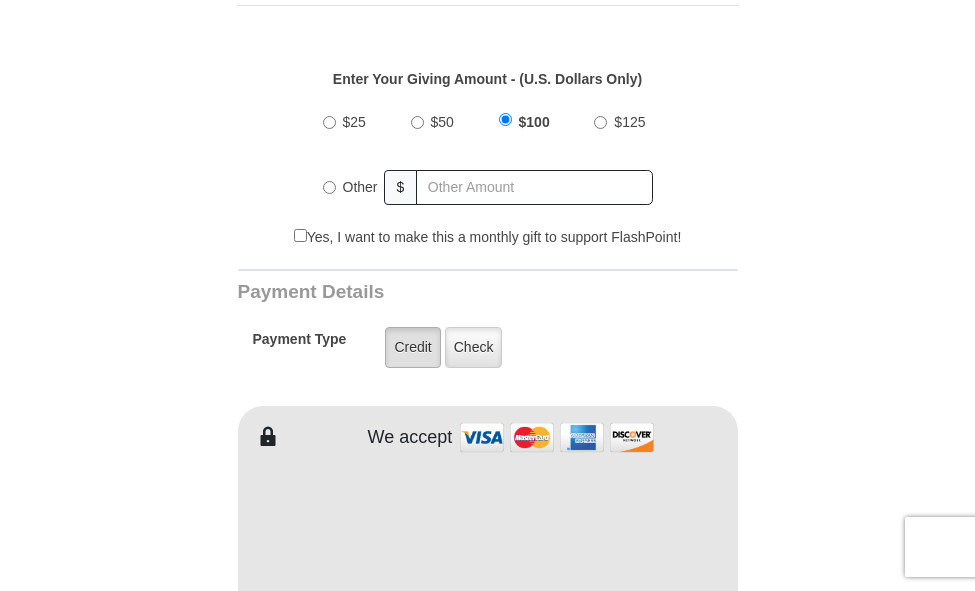 click on "Credit" at bounding box center (412, 347) 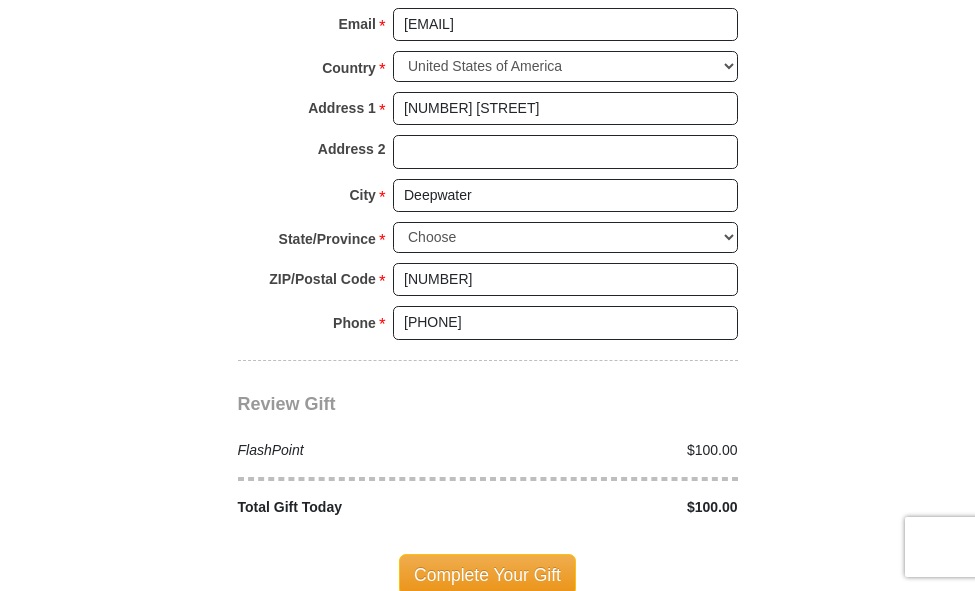 scroll, scrollTop: 1800, scrollLeft: 0, axis: vertical 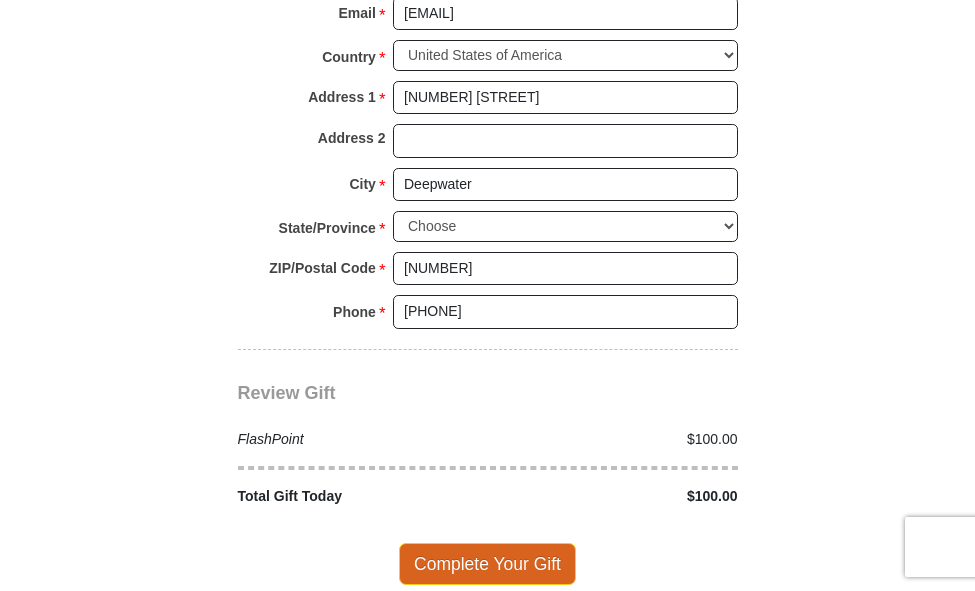 click on "Complete Your Gift" at bounding box center [487, 564] 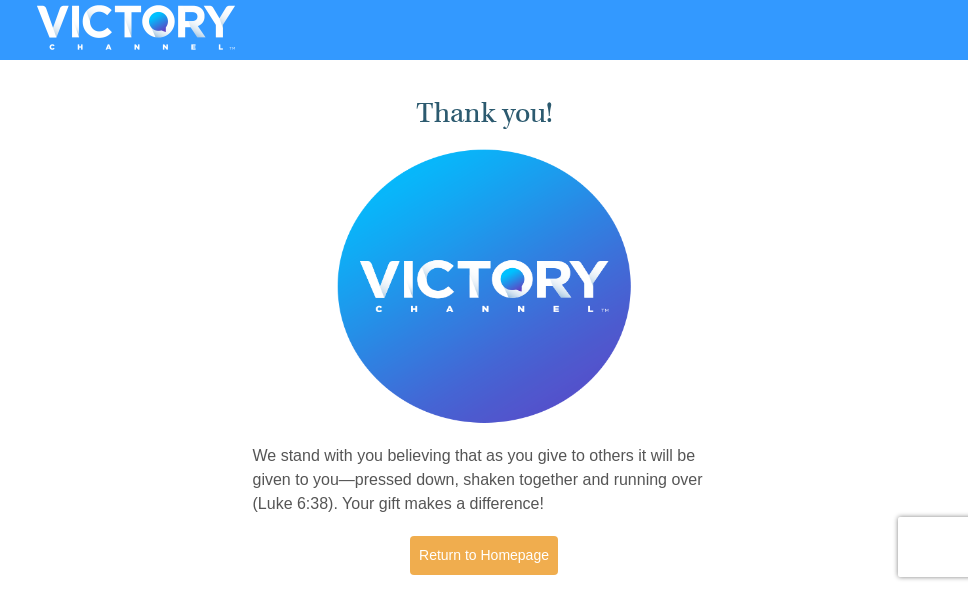 scroll, scrollTop: 0, scrollLeft: 0, axis: both 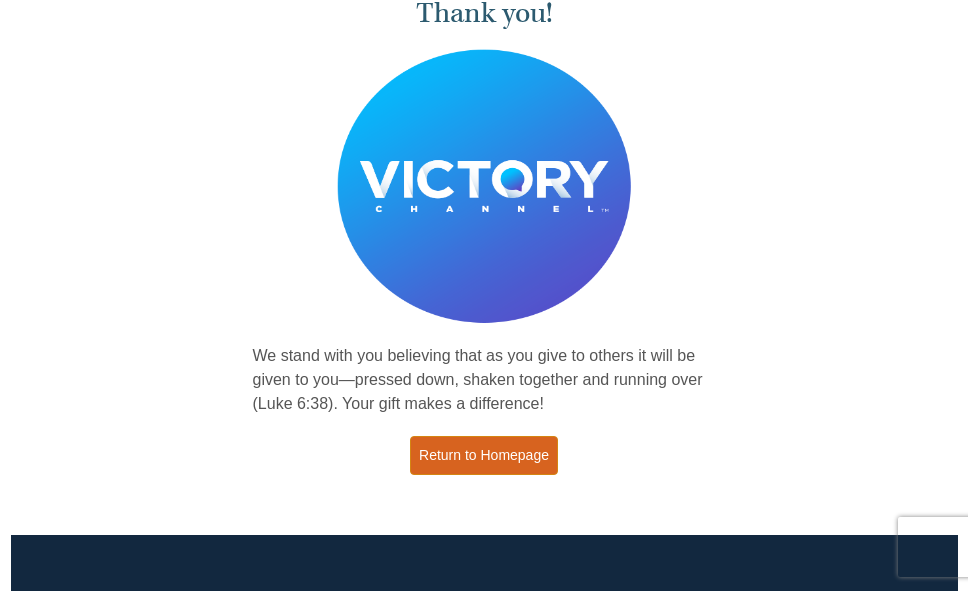 click on "Return to Homepage" at bounding box center (484, 455) 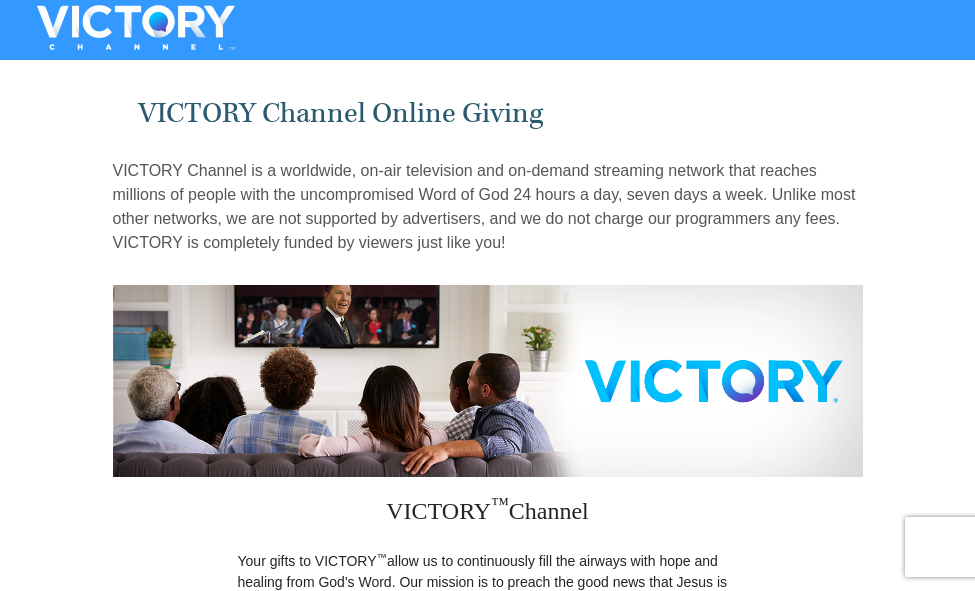 scroll, scrollTop: 0, scrollLeft: 0, axis: both 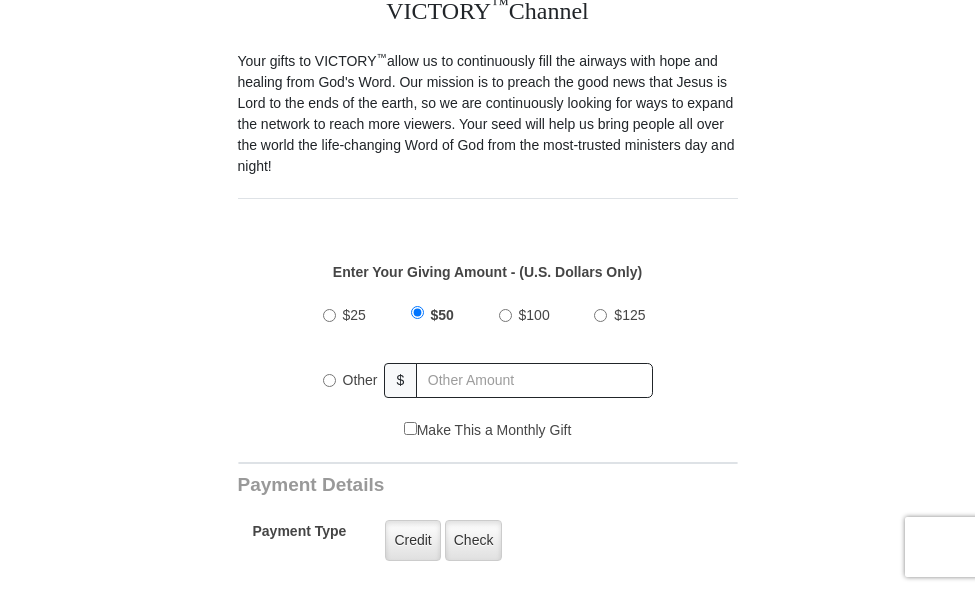 click on "$125" at bounding box center (600, 315) 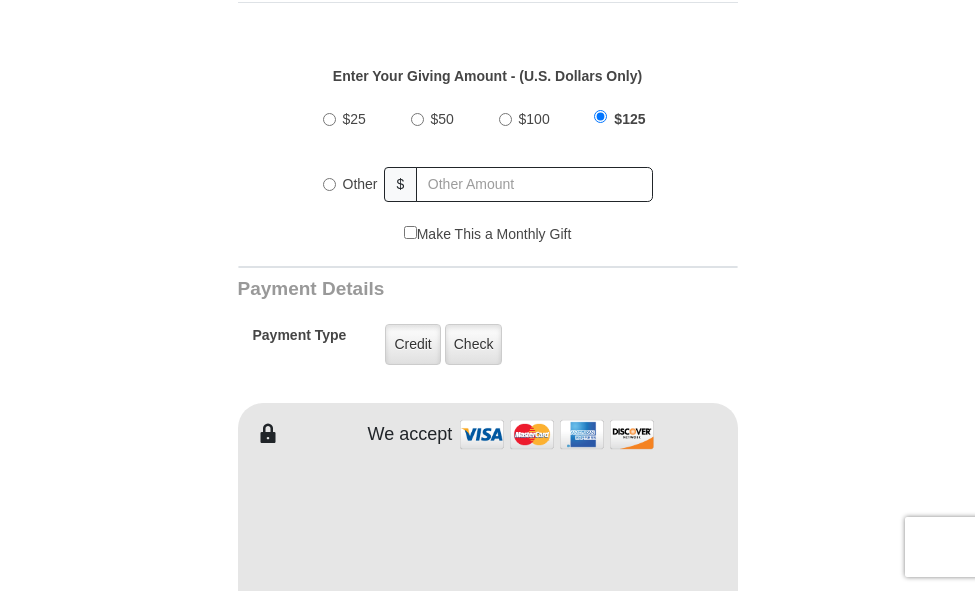 scroll, scrollTop: 700, scrollLeft: 0, axis: vertical 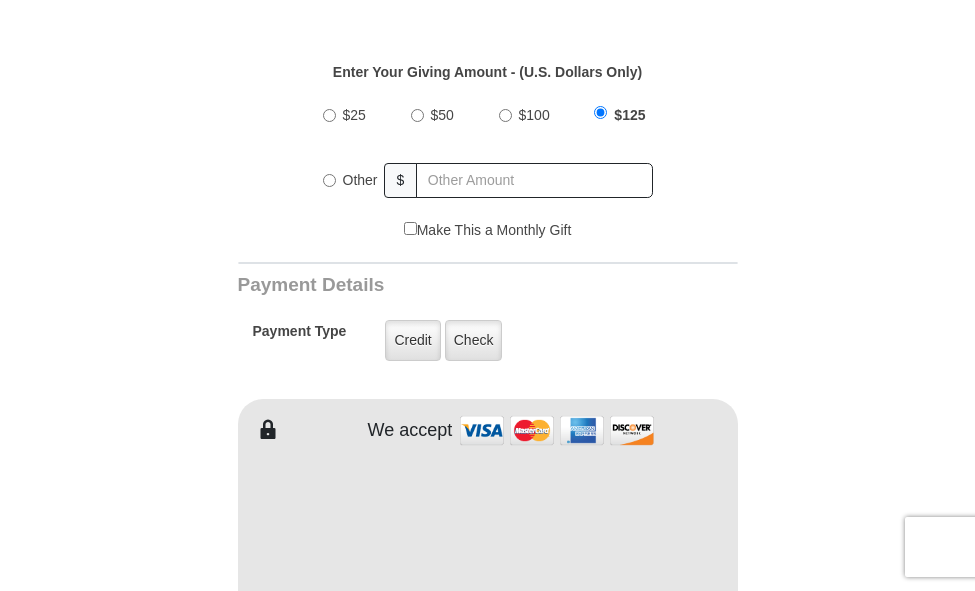 drag, startPoint x: 413, startPoint y: 344, endPoint x: 428, endPoint y: 436, distance: 93.214806 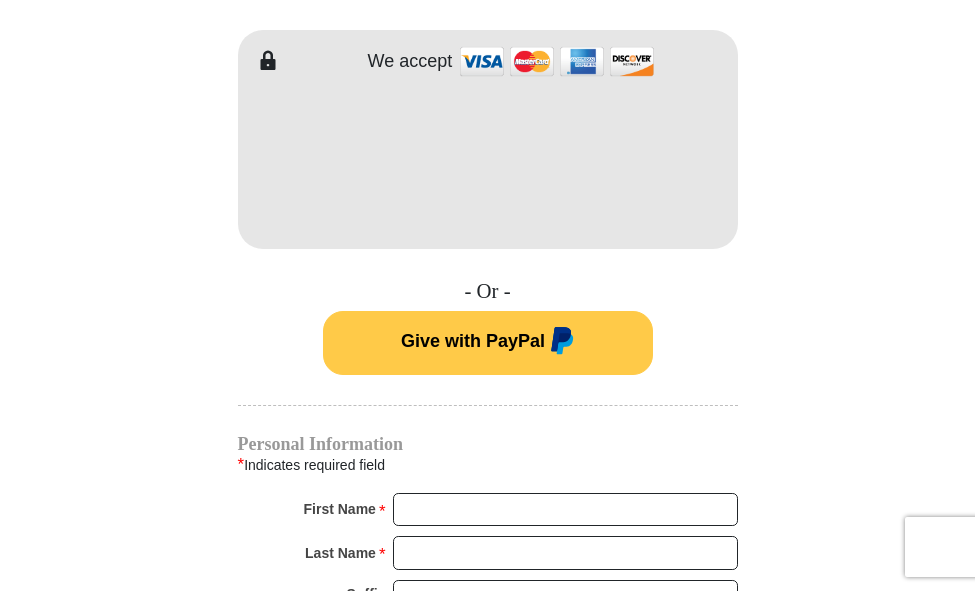 scroll, scrollTop: 1100, scrollLeft: 0, axis: vertical 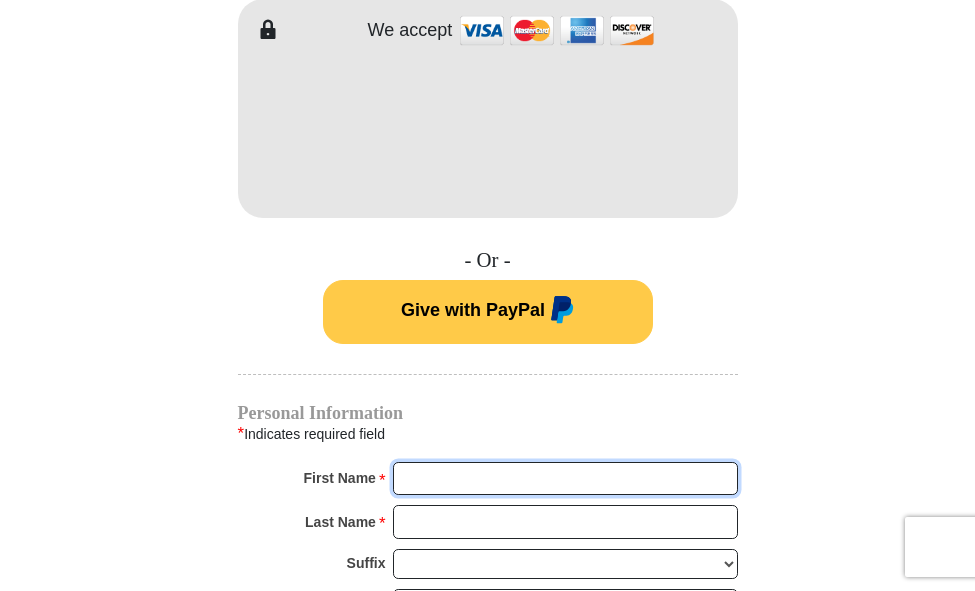 click on "First Name
*" at bounding box center (565, 479) 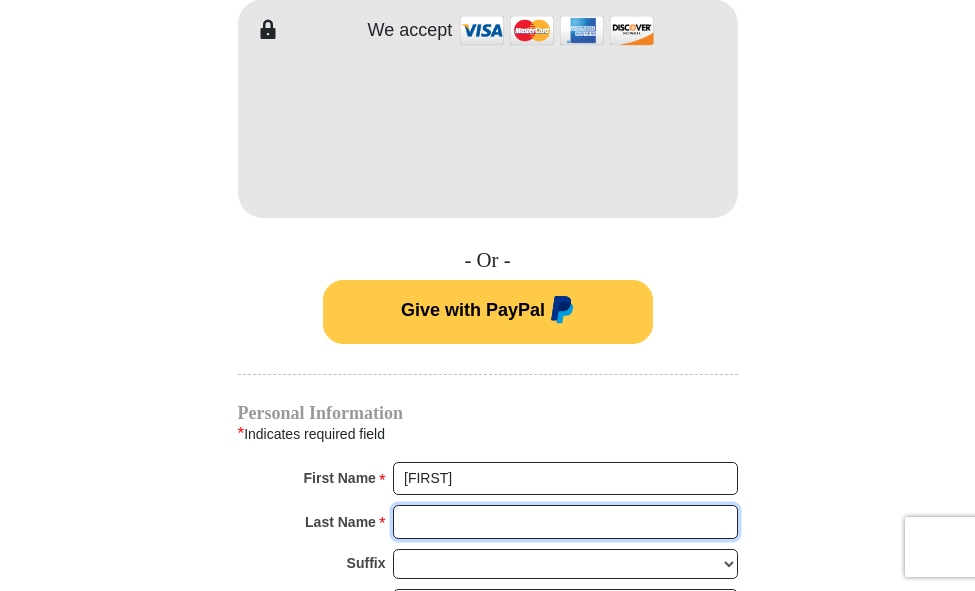 click on "Last Name
*" at bounding box center (565, 522) 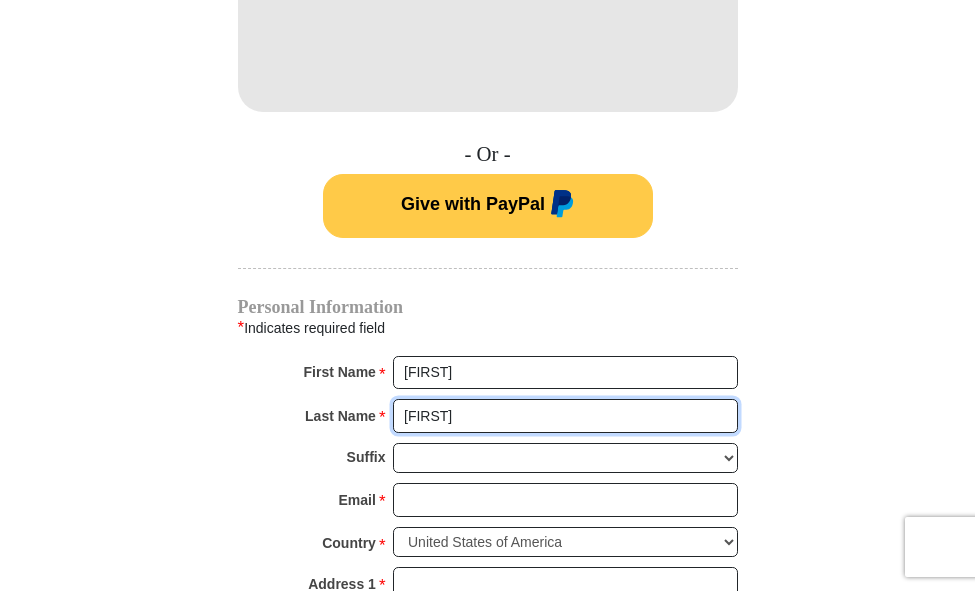 scroll, scrollTop: 1300, scrollLeft: 0, axis: vertical 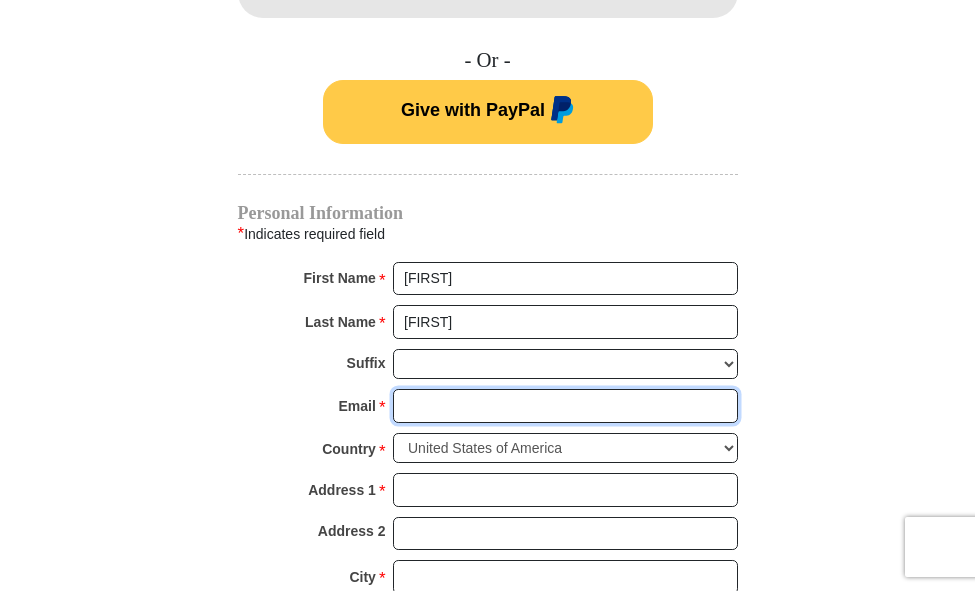 click on "Email
*" at bounding box center (565, 406) 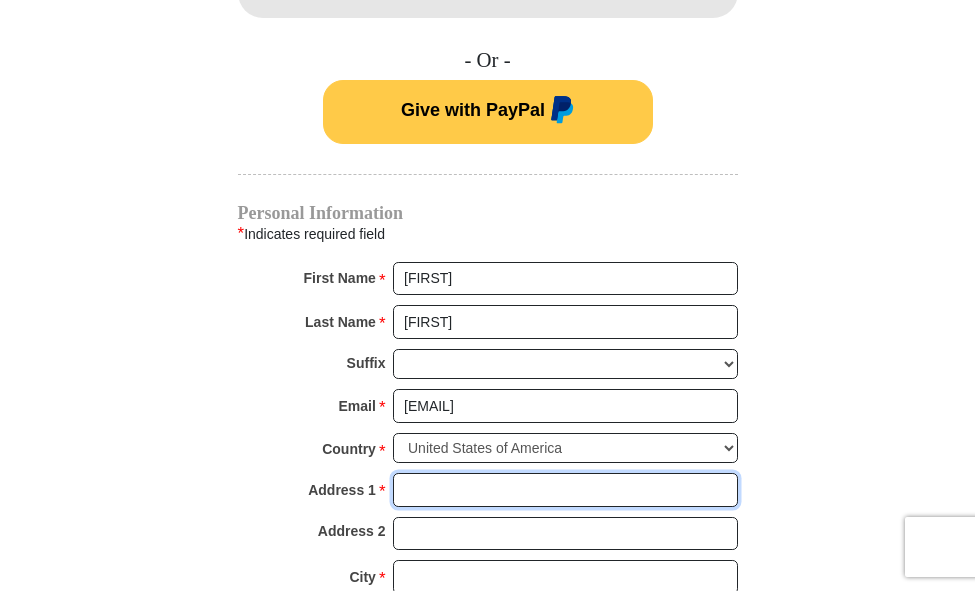 type on "1172 SE 750 Road" 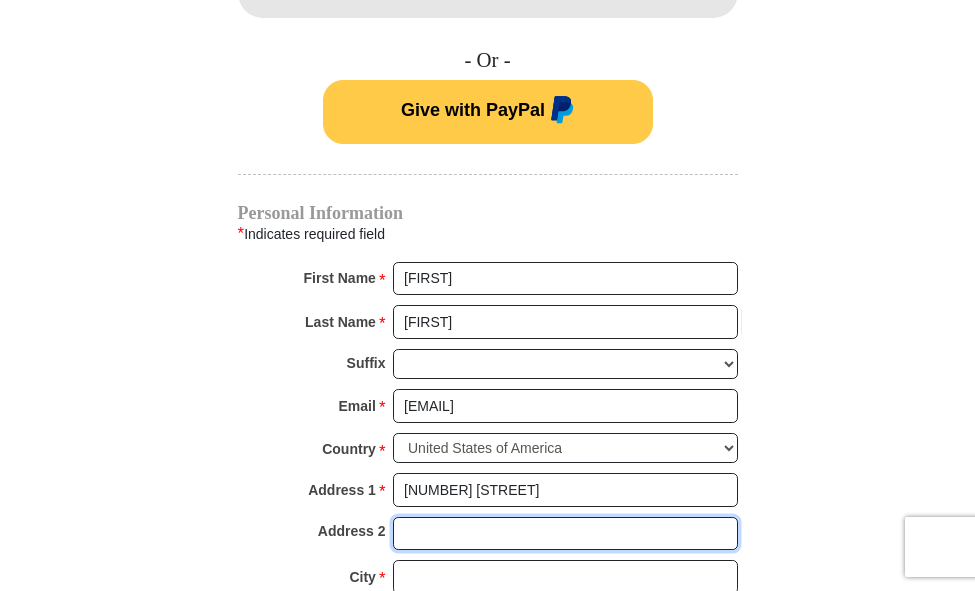 type on "Deliver to side porch / ring doorbell" 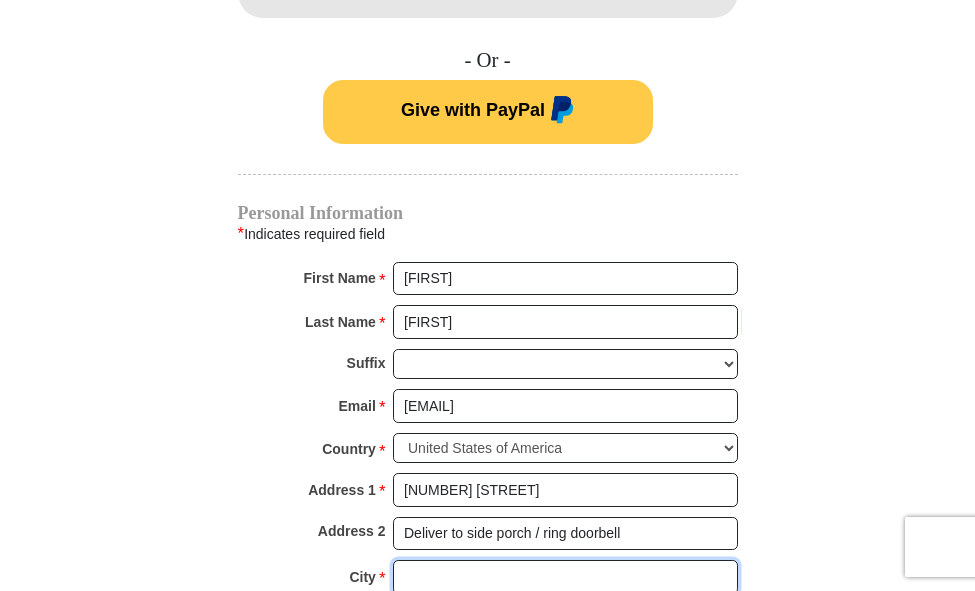 type on "Deepwater" 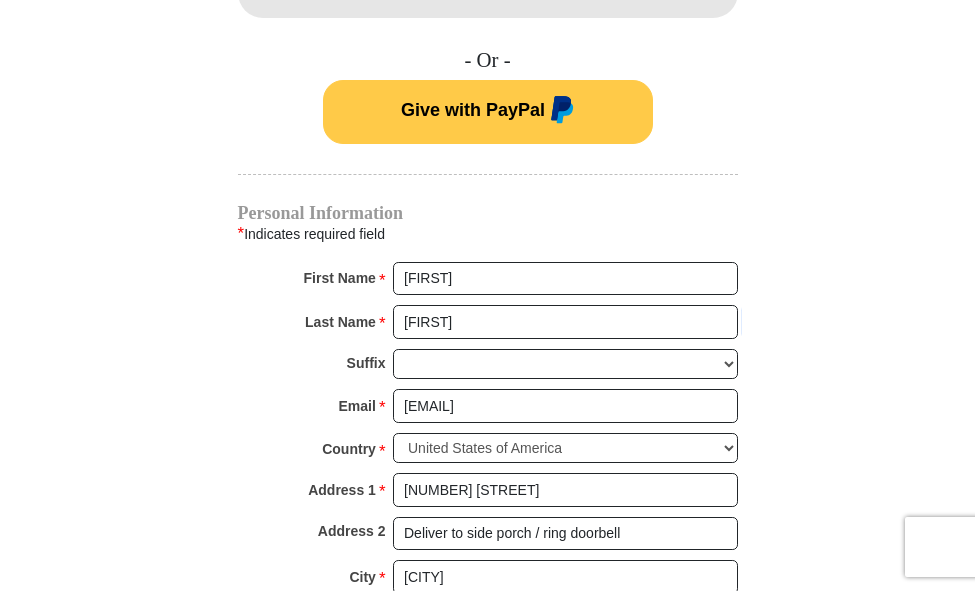 select on "MO" 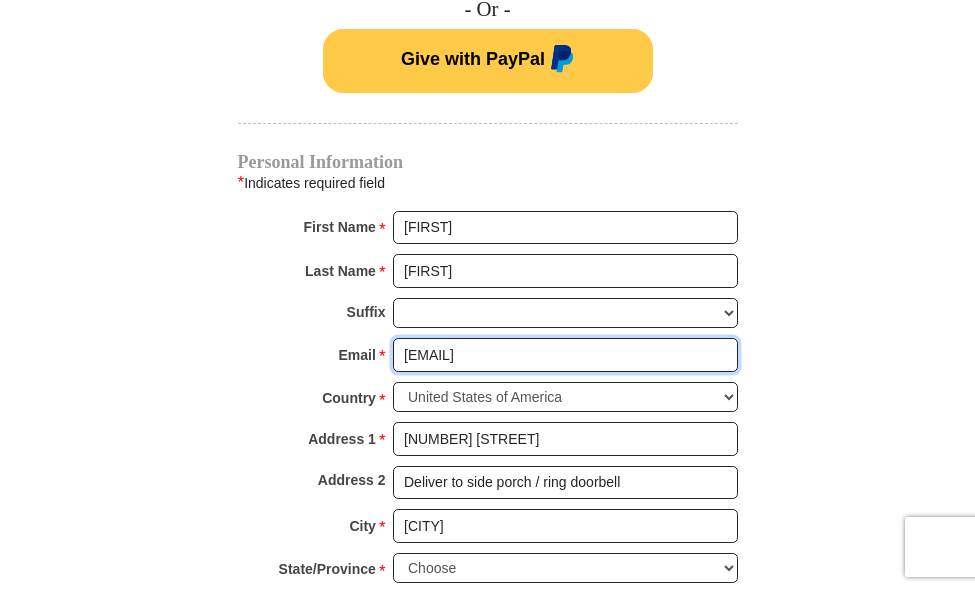 scroll, scrollTop: 1400, scrollLeft: 0, axis: vertical 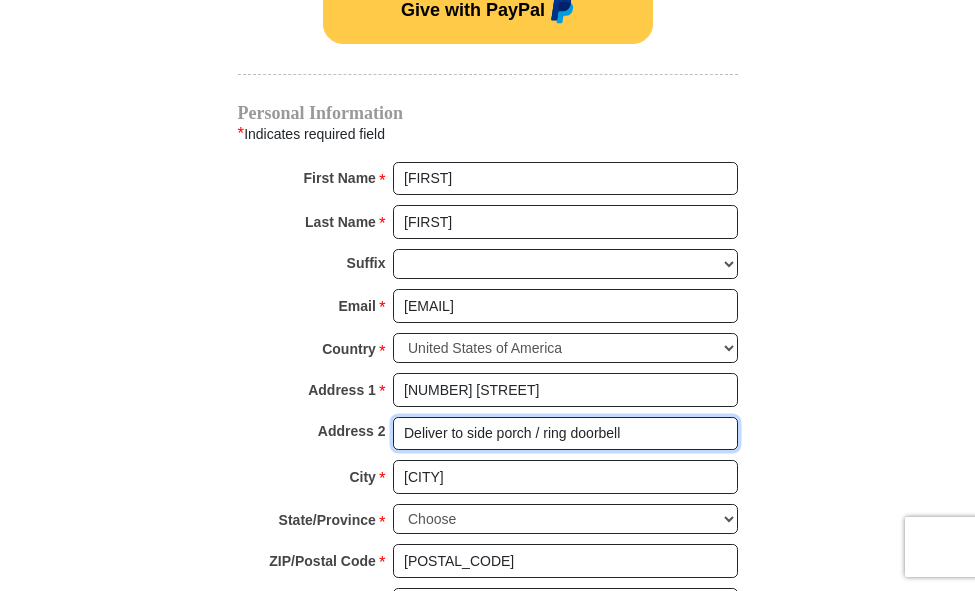 drag, startPoint x: 628, startPoint y: 432, endPoint x: 399, endPoint y: 433, distance: 229.00218 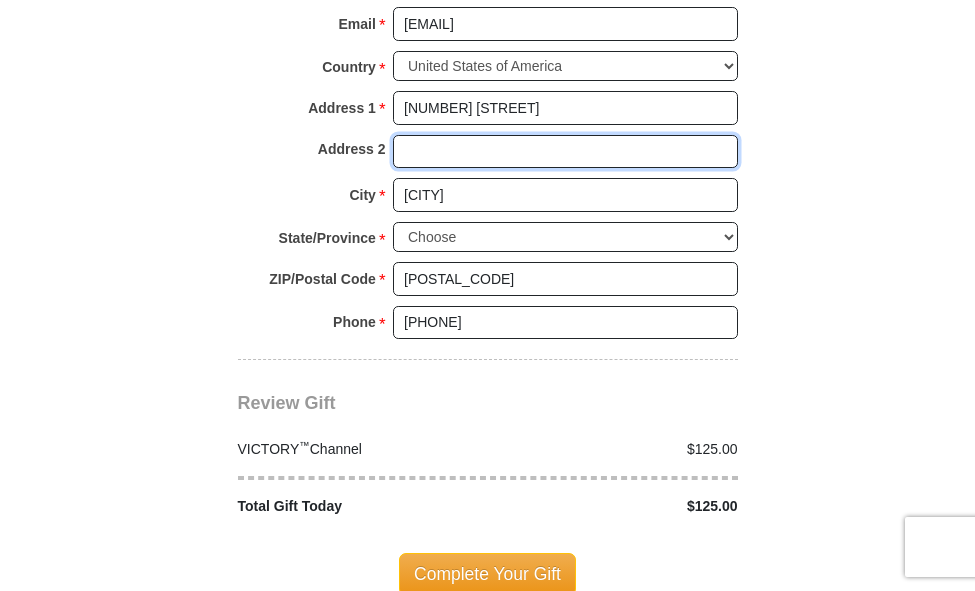 scroll, scrollTop: 1700, scrollLeft: 0, axis: vertical 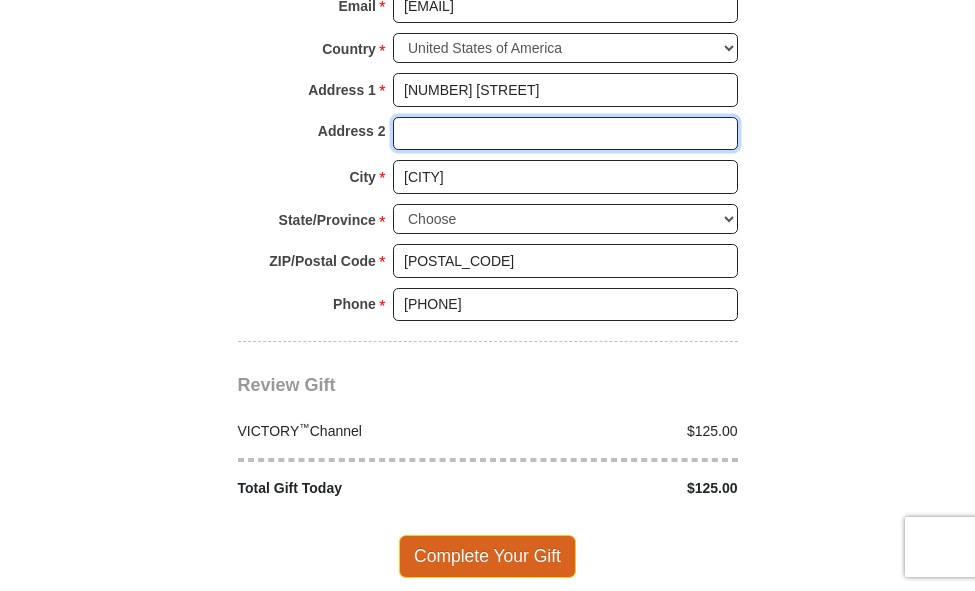 type 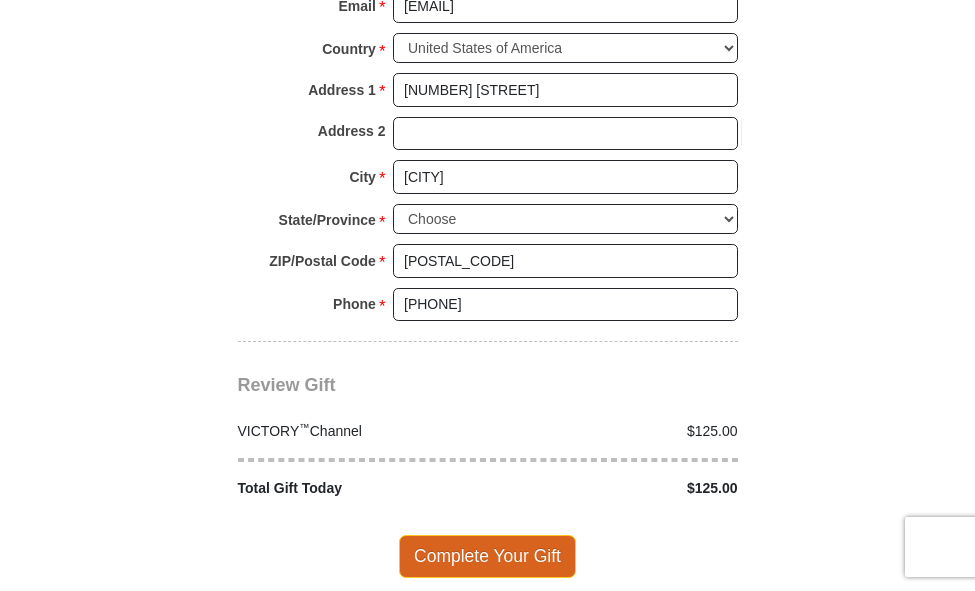 click on "Complete Your Gift" at bounding box center (487, 556) 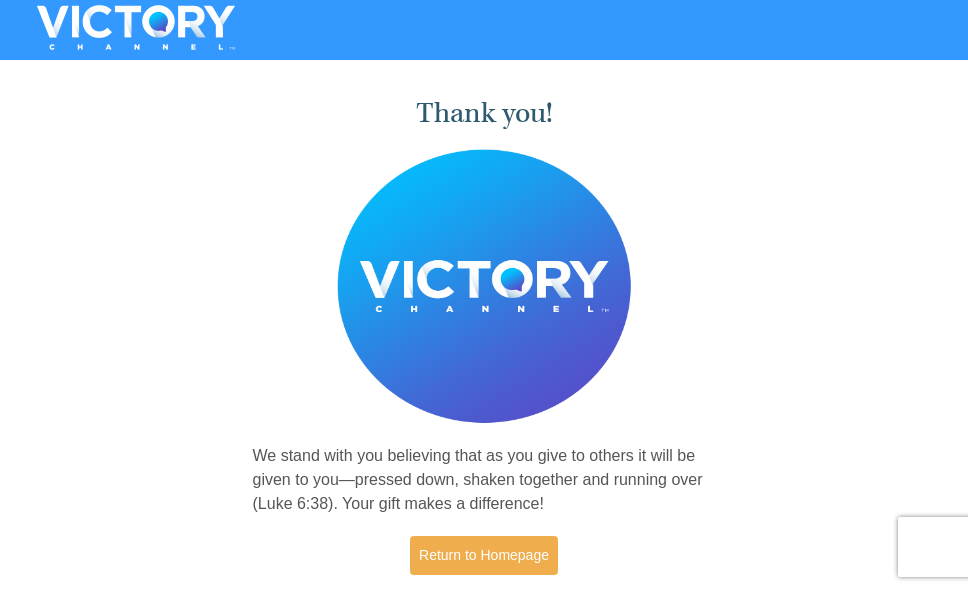 scroll, scrollTop: 0, scrollLeft: 0, axis: both 